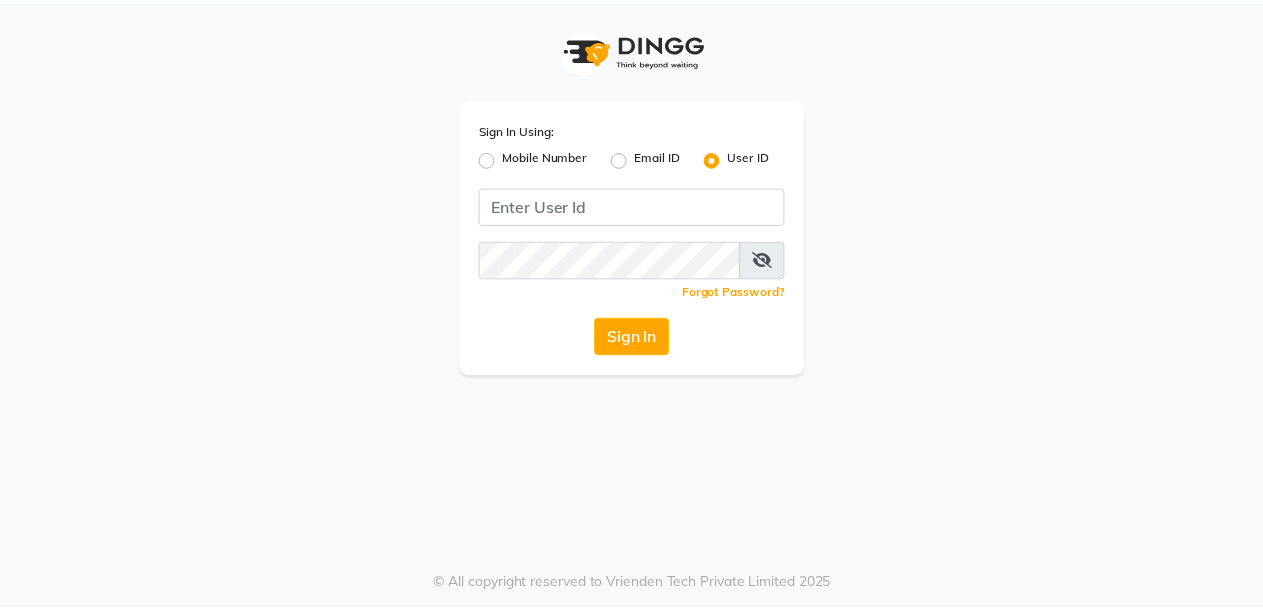 scroll, scrollTop: 0, scrollLeft: 0, axis: both 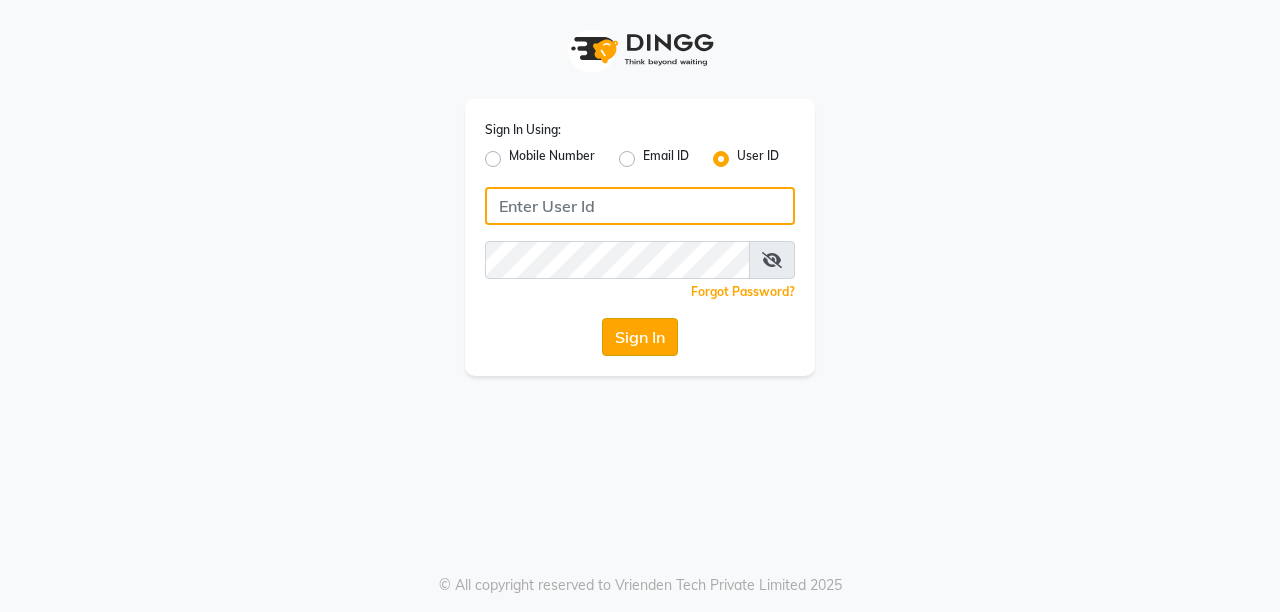 type on "burgundy" 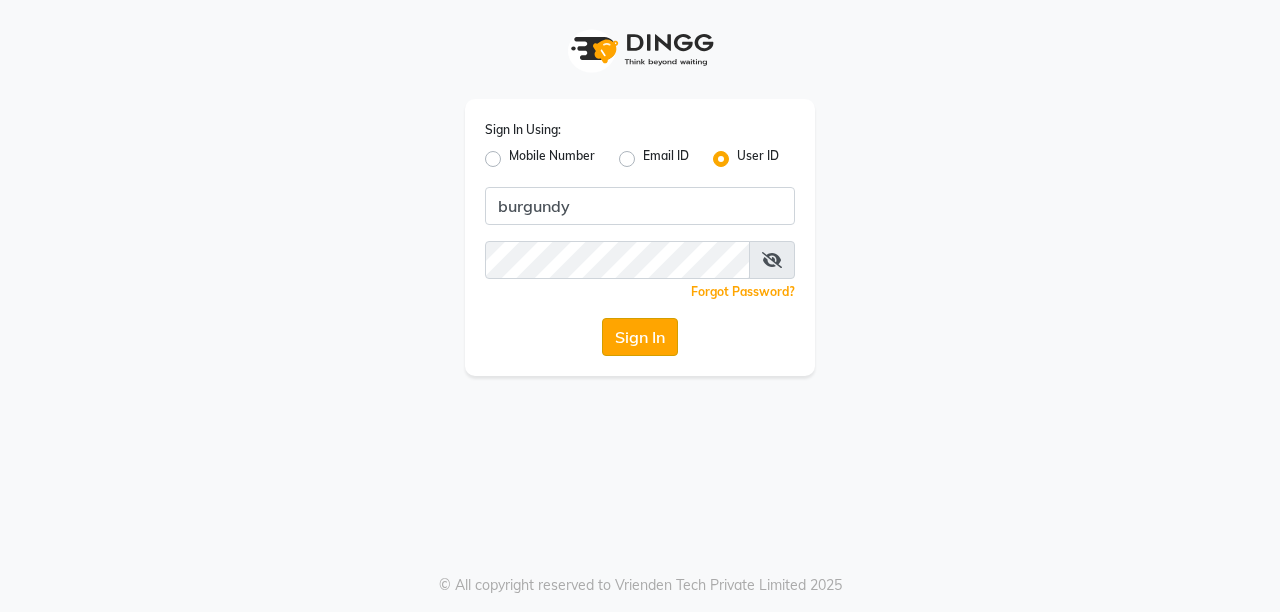click on "Sign In" 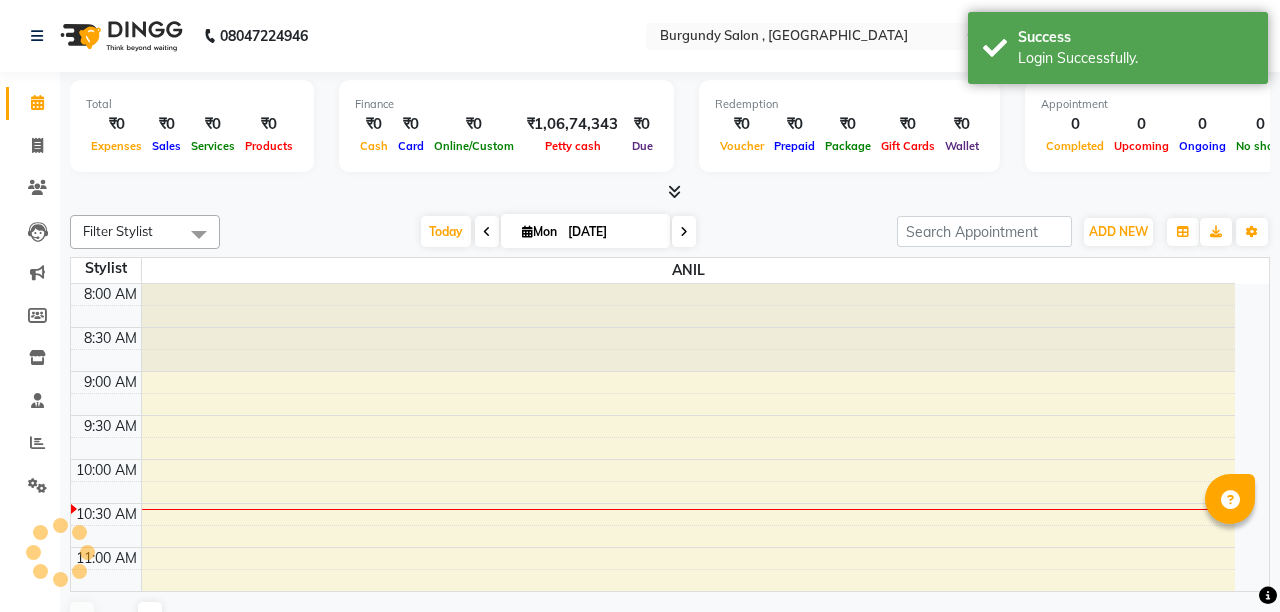 select on "en" 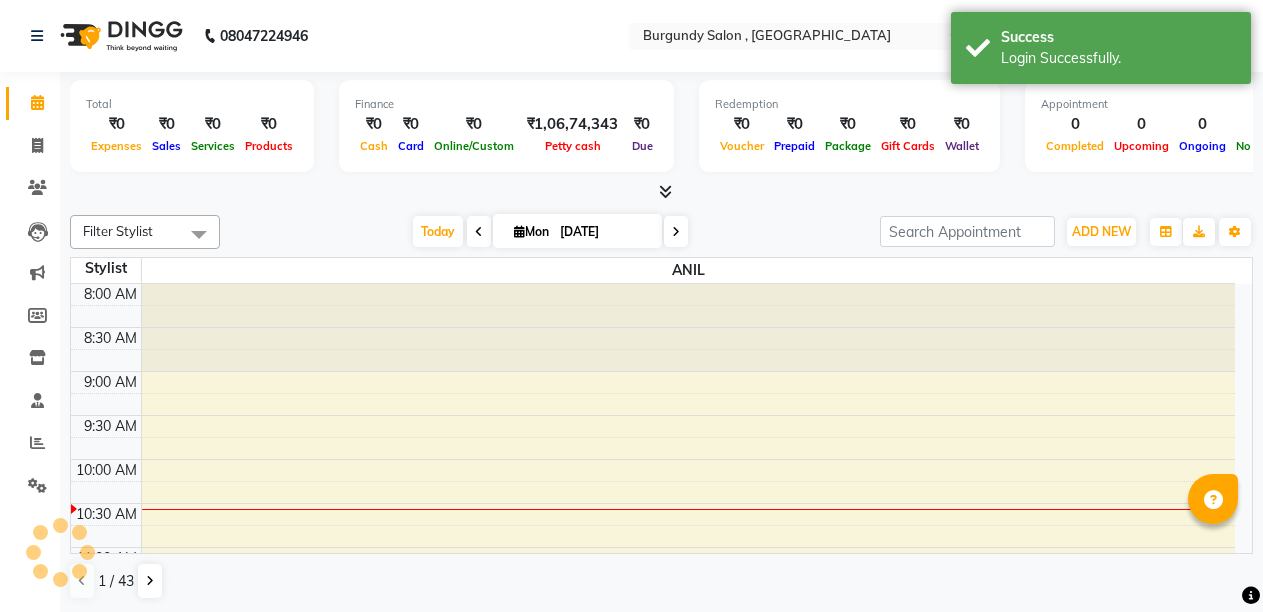 scroll, scrollTop: 0, scrollLeft: 0, axis: both 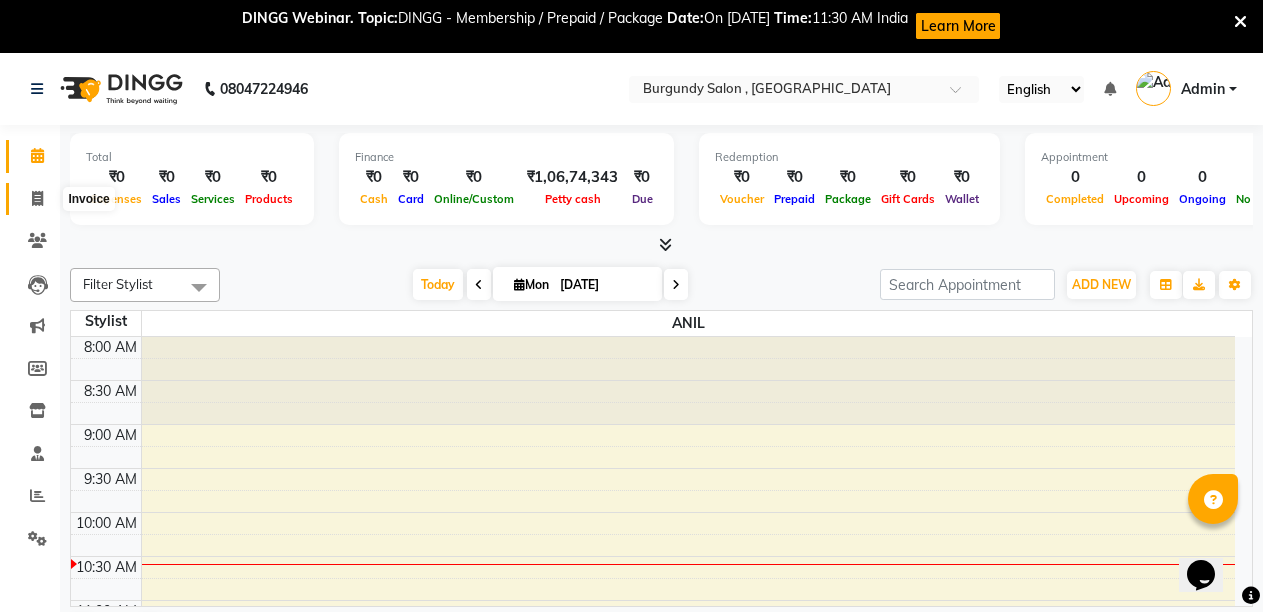 click 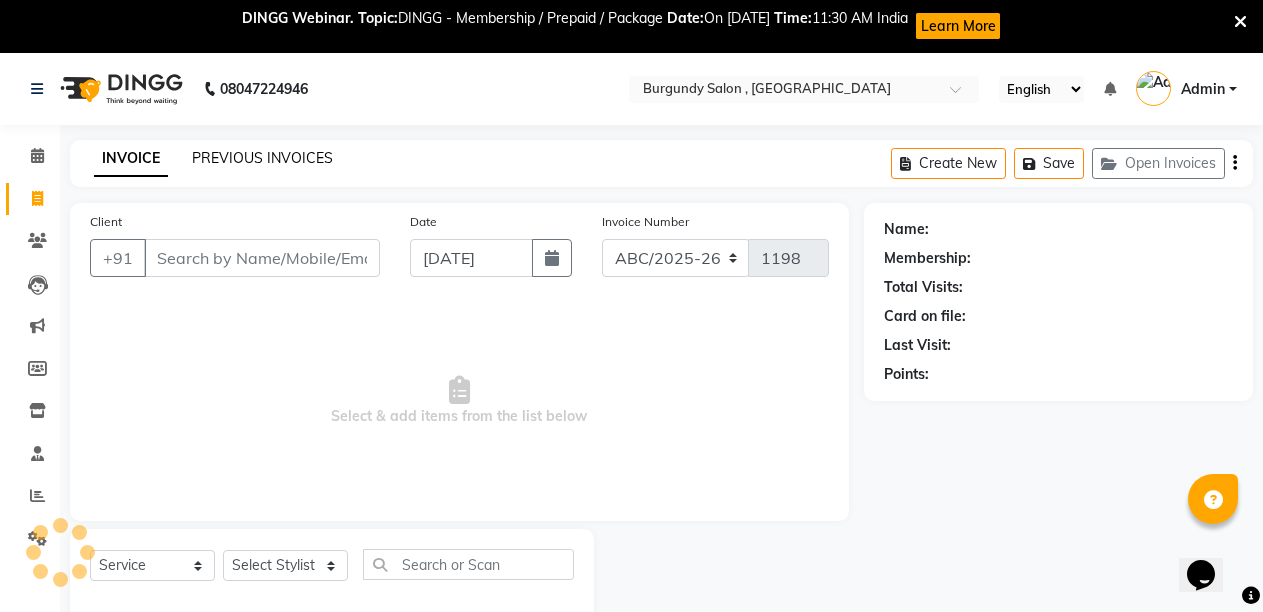 click on "PREVIOUS INVOICES" 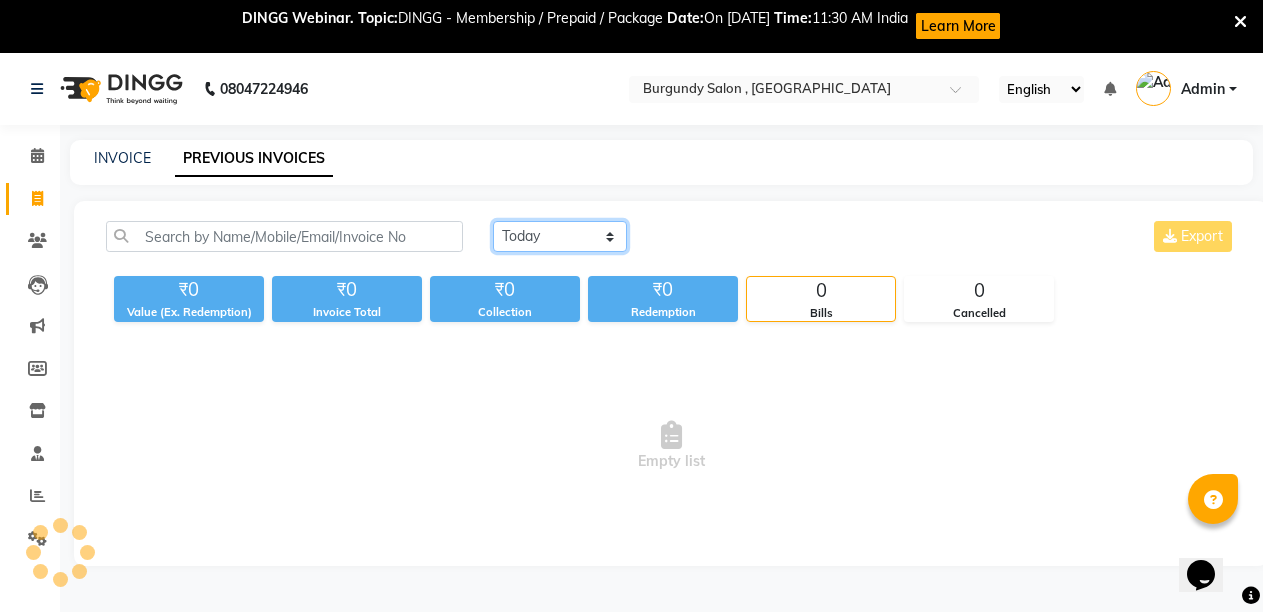 click on "[DATE] [DATE] Custom Range" 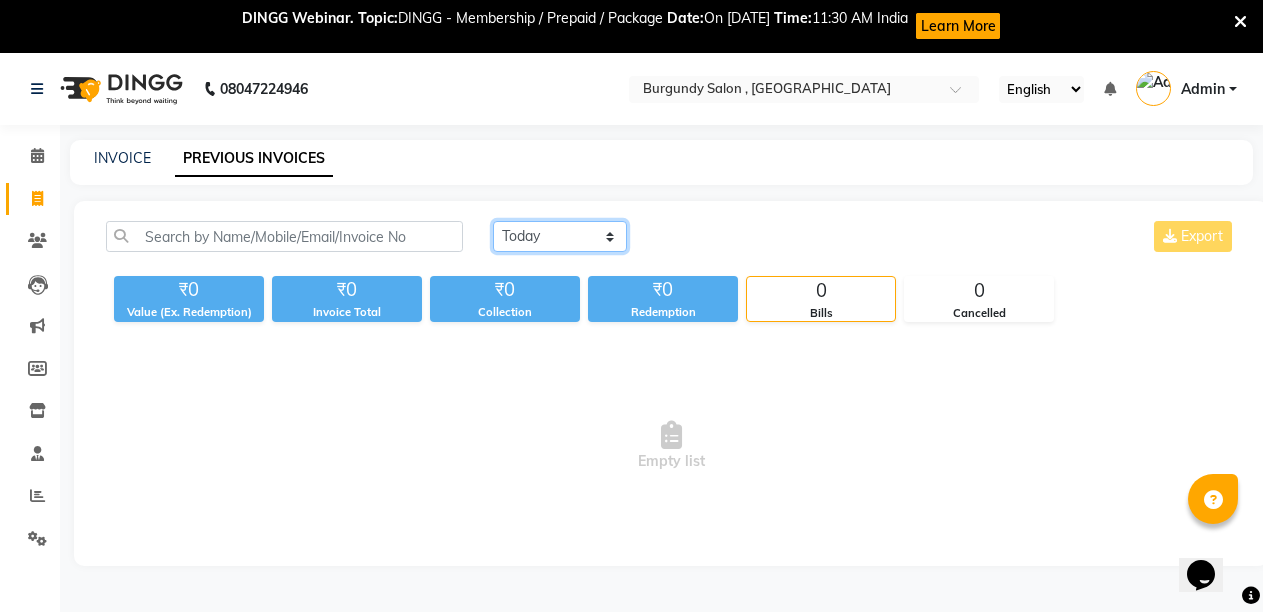 click on "[DATE] [DATE] Custom Range" 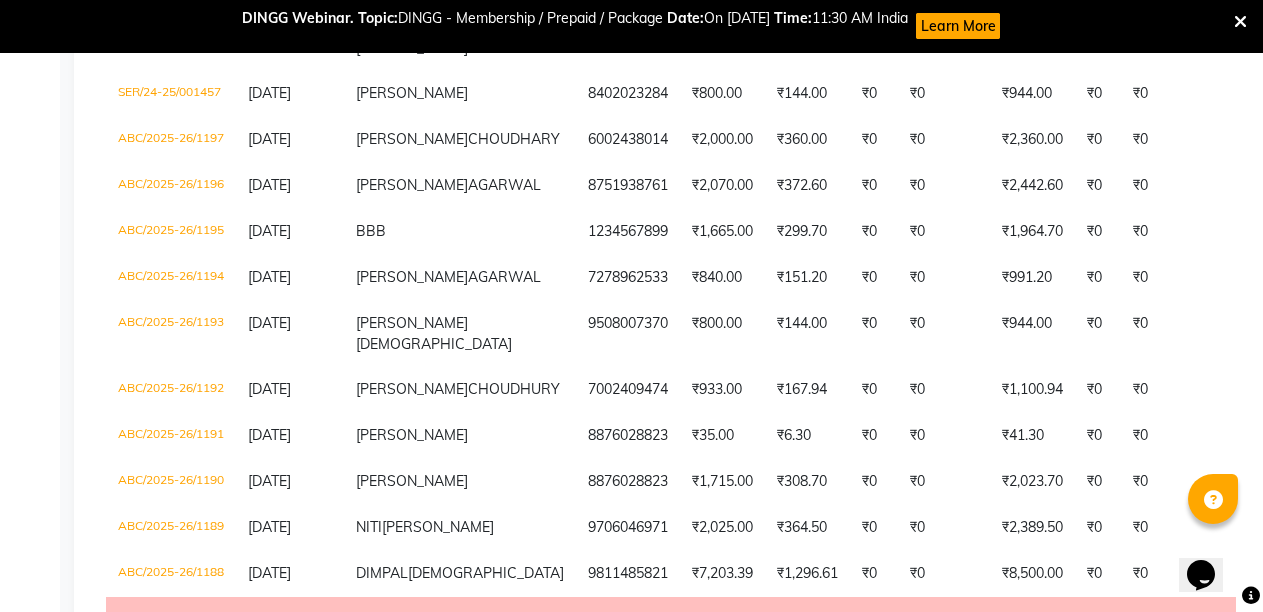 scroll, scrollTop: 888, scrollLeft: 0, axis: vertical 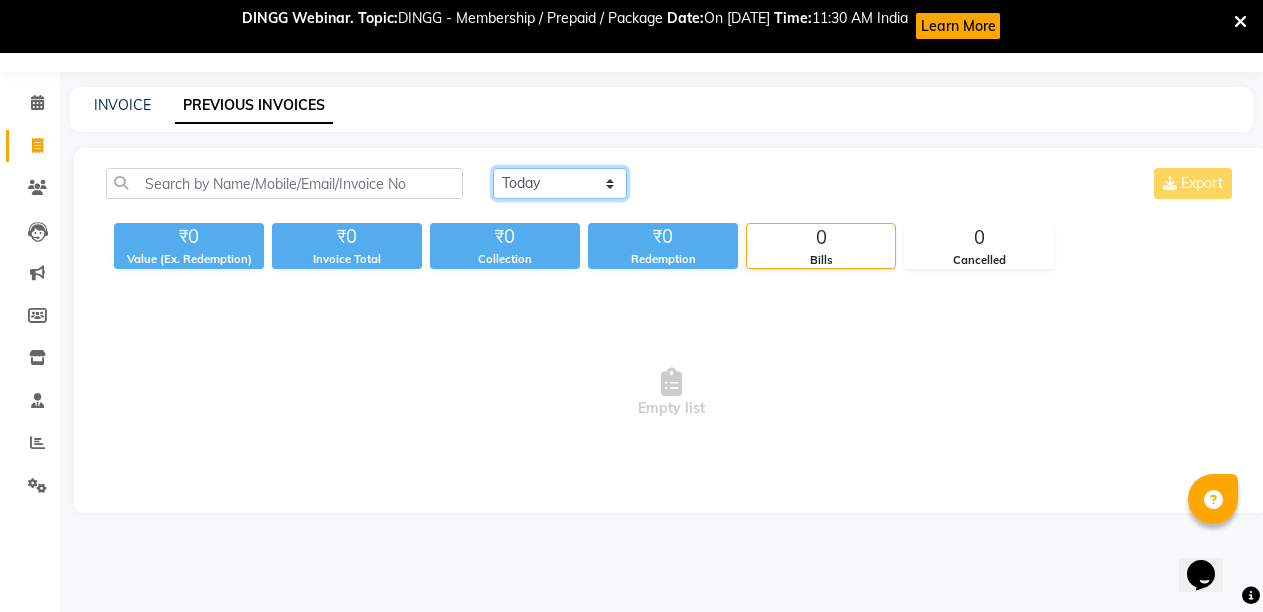 click on "[DATE] [DATE] Custom Range" 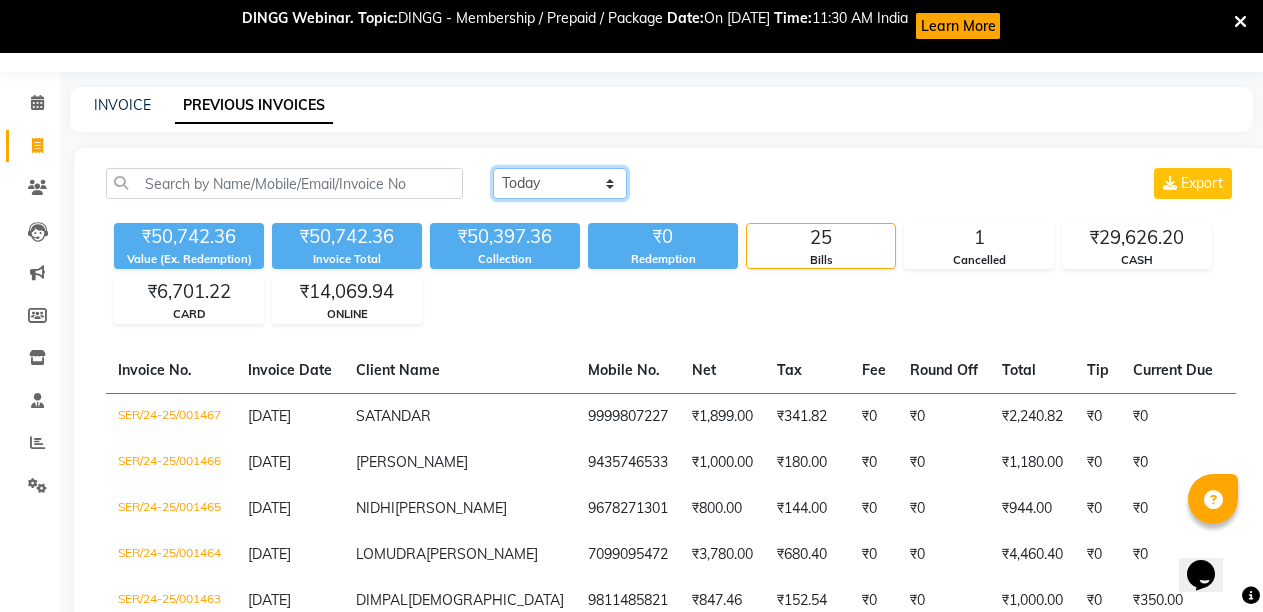 scroll, scrollTop: 888, scrollLeft: 0, axis: vertical 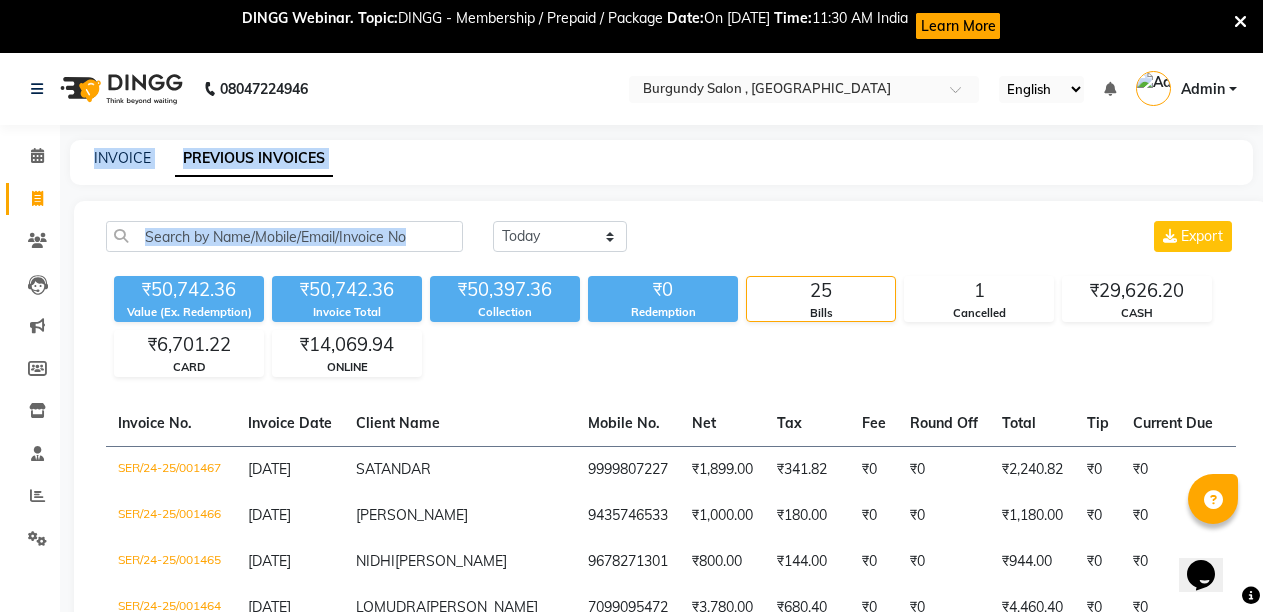drag, startPoint x: 1262, startPoint y: 57, endPoint x: 1247, endPoint y: 248, distance: 191.5881 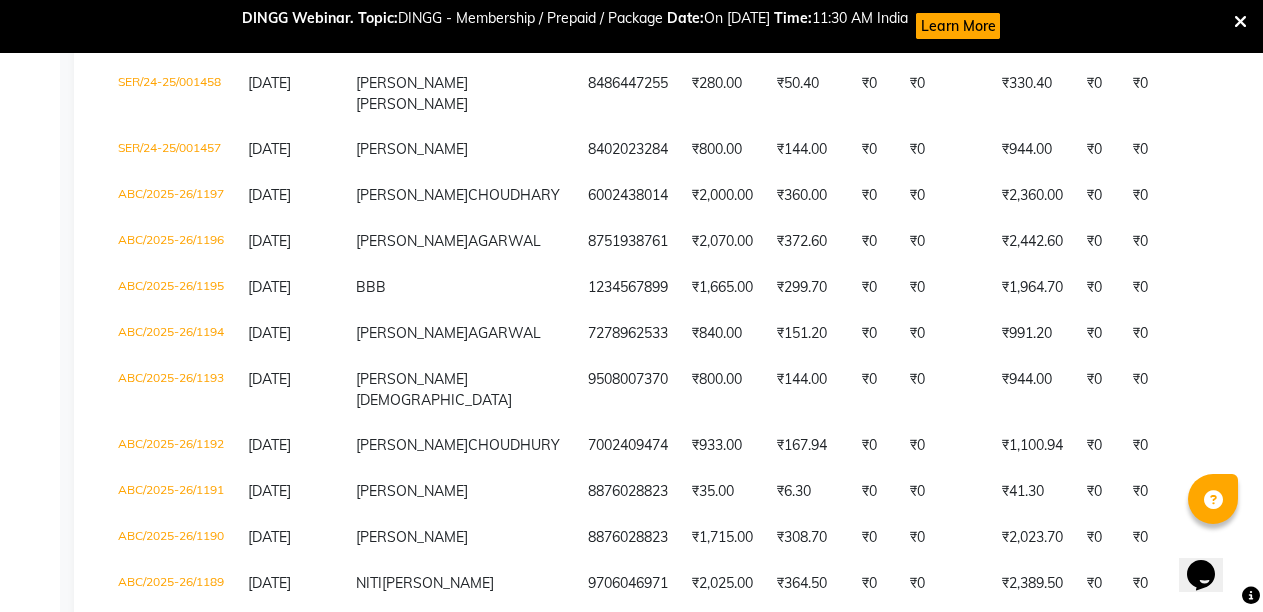 scroll, scrollTop: 828, scrollLeft: 0, axis: vertical 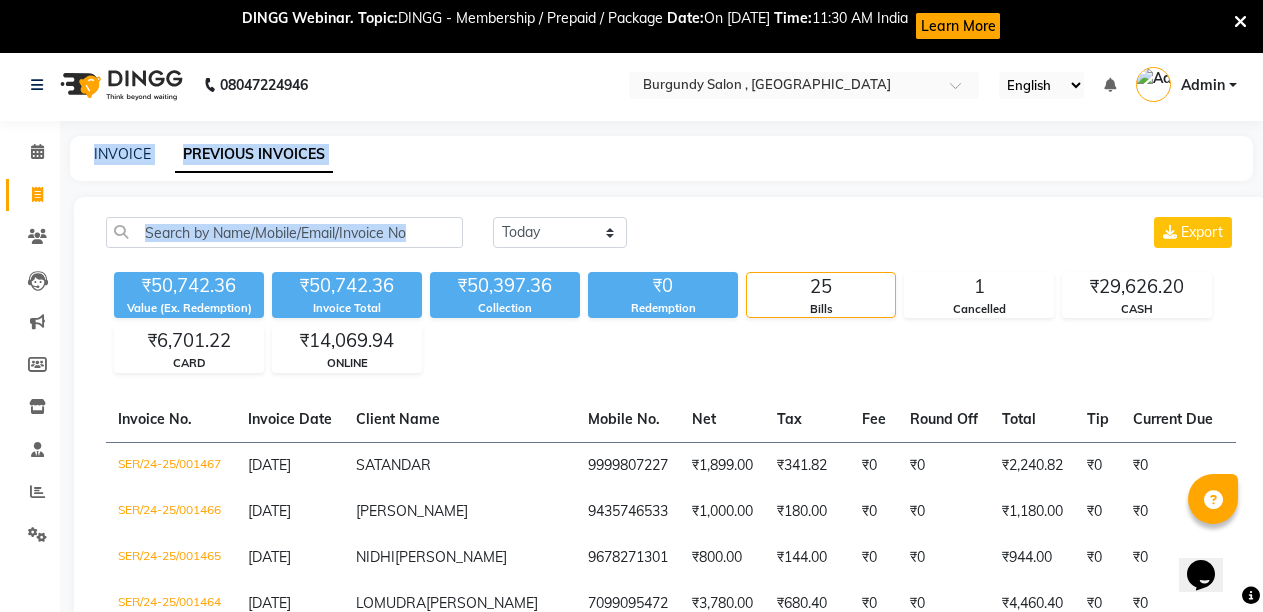 click on "PREVIOUS INVOICES" 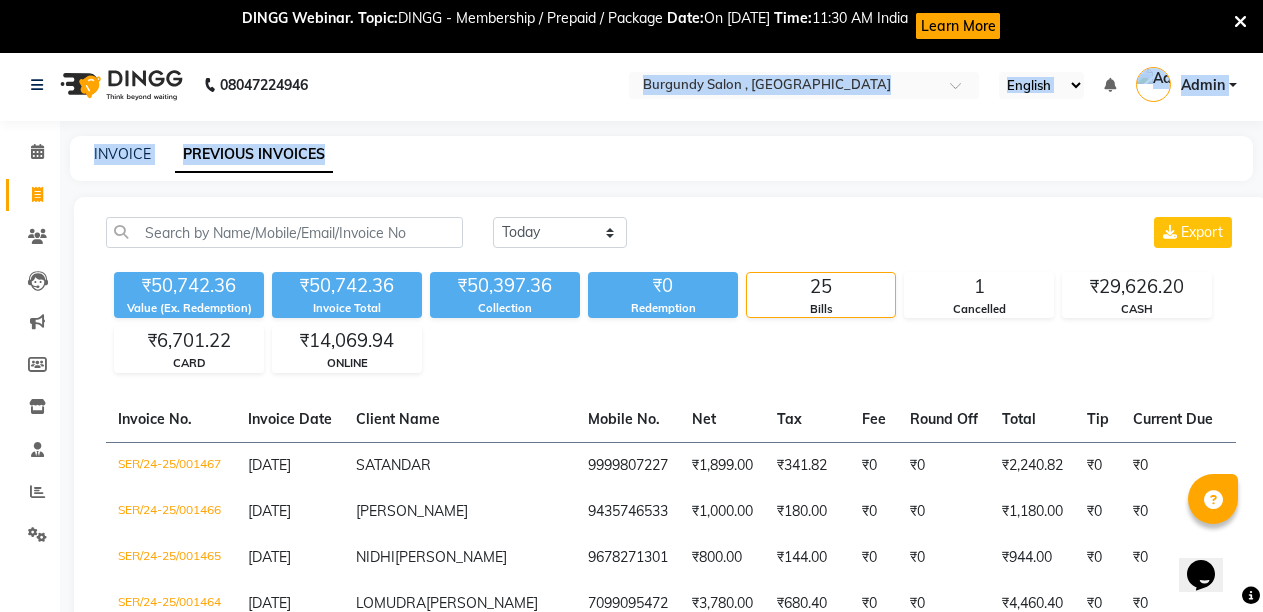 scroll, scrollTop: 0, scrollLeft: 0, axis: both 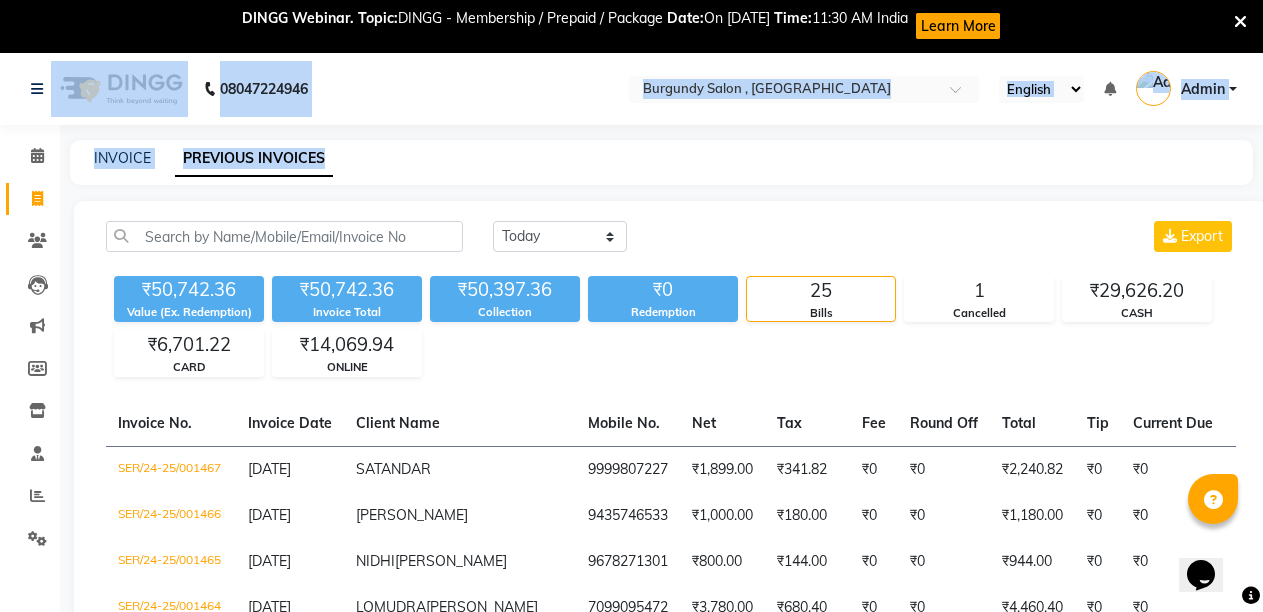 drag, startPoint x: 374, startPoint y: 151, endPoint x: 124, endPoint y: -137, distance: 381.37122 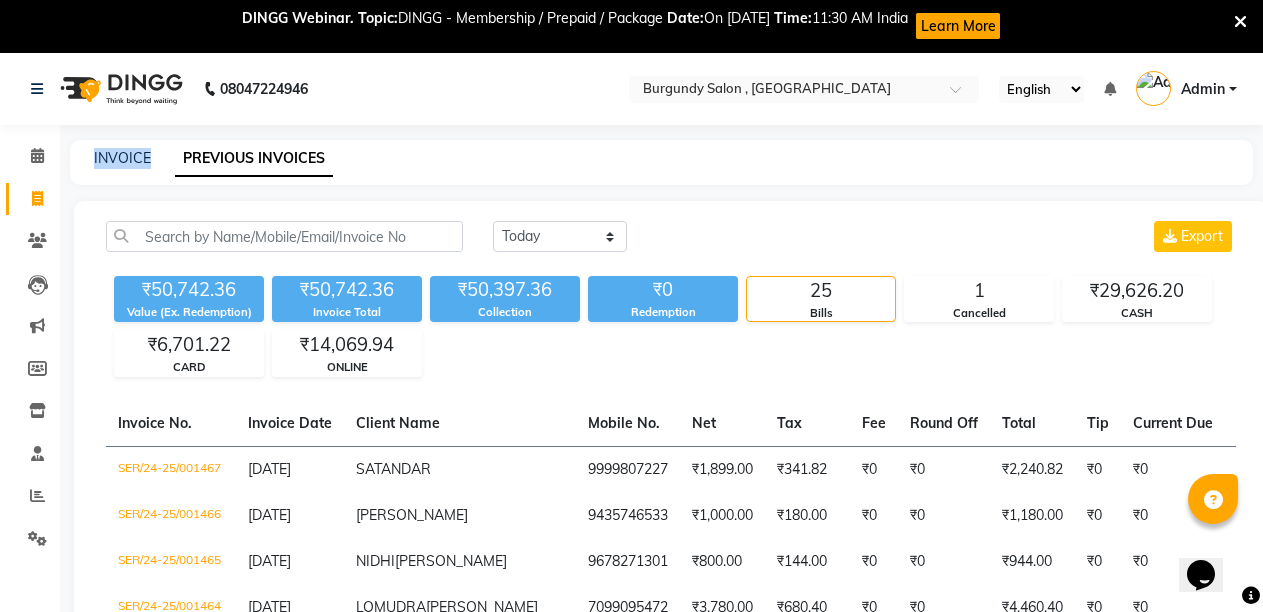 click on "INVOICE" 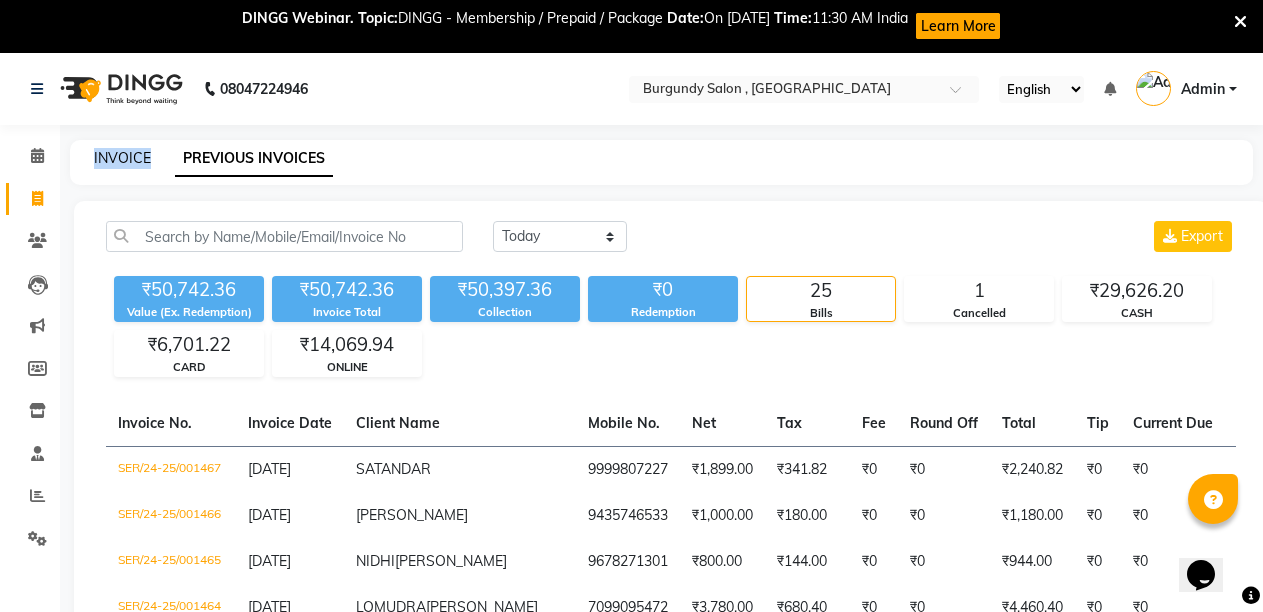 click on "INVOICE" 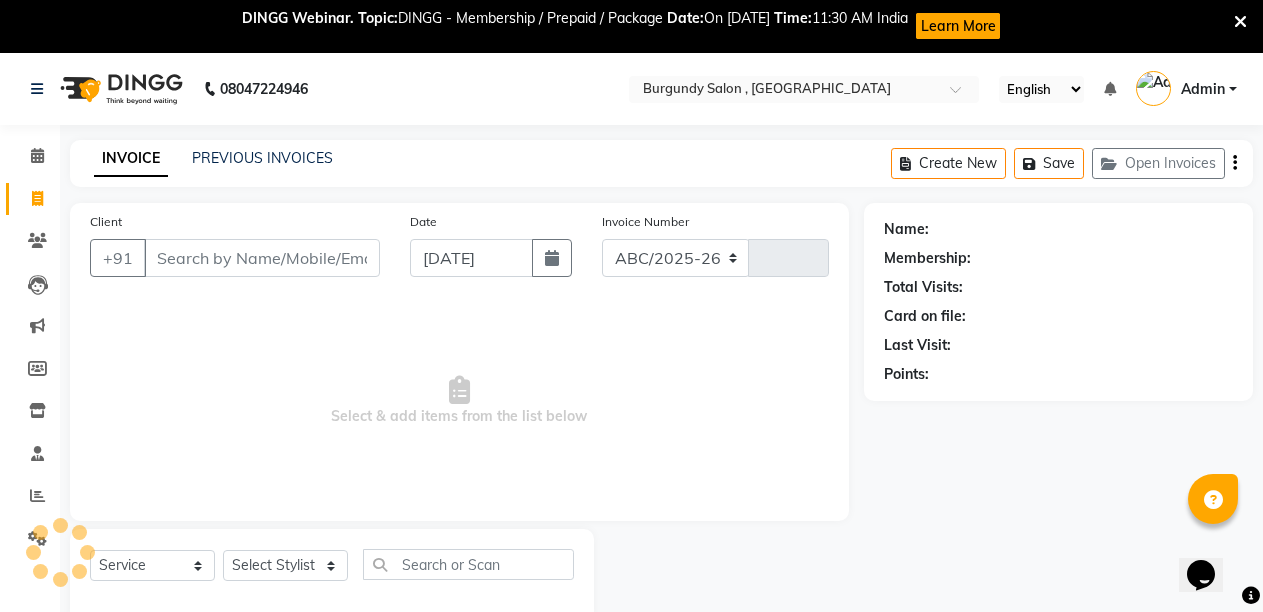 select on "5345" 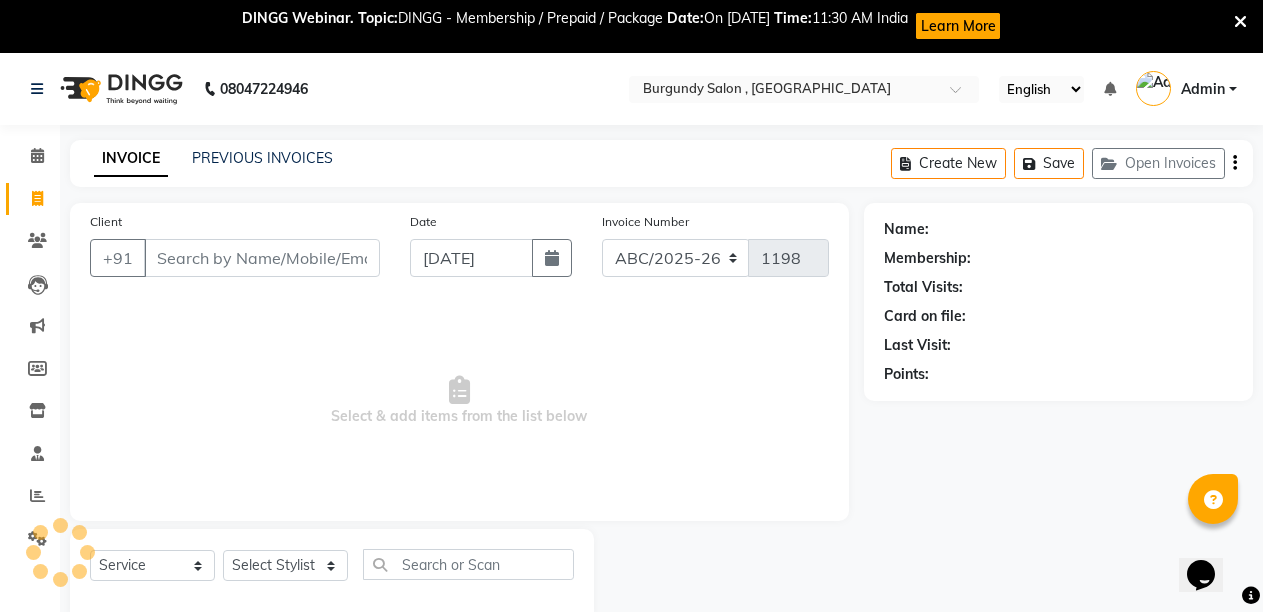 scroll, scrollTop: 53, scrollLeft: 0, axis: vertical 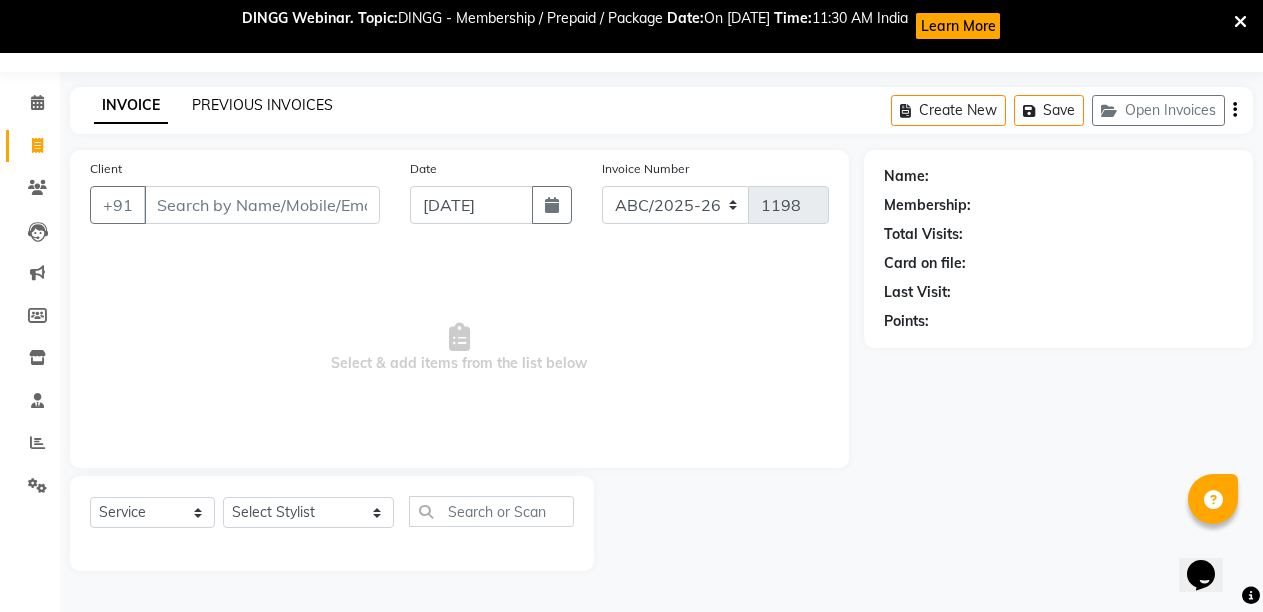 click on "PREVIOUS INVOICES" 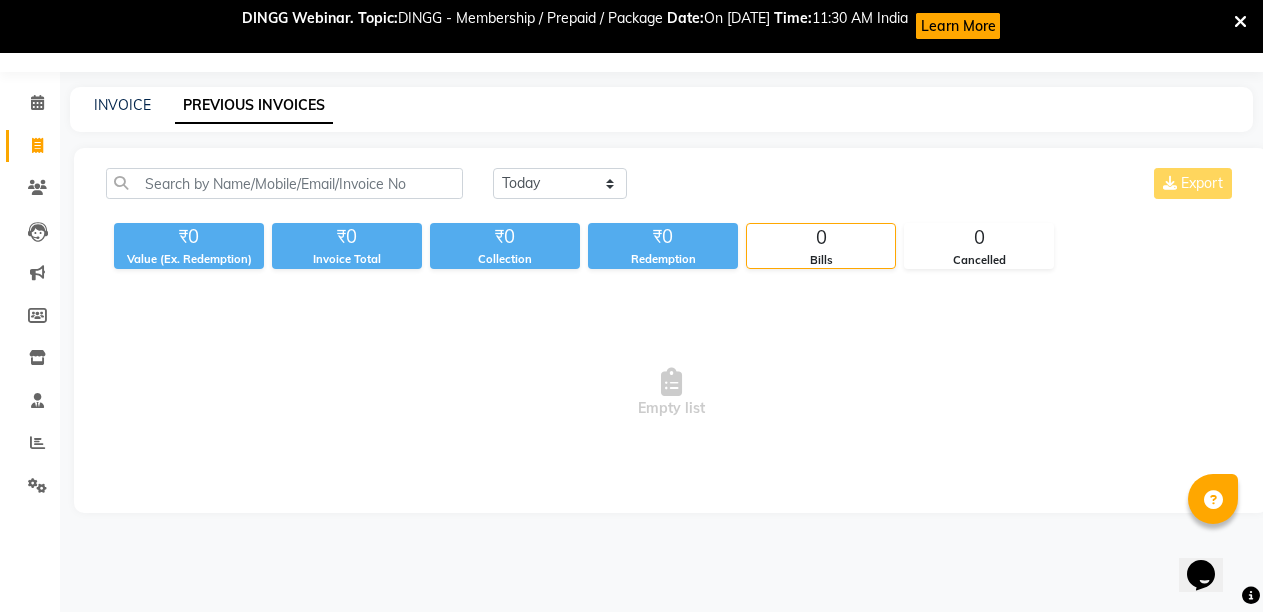 click on "PREVIOUS INVOICES" 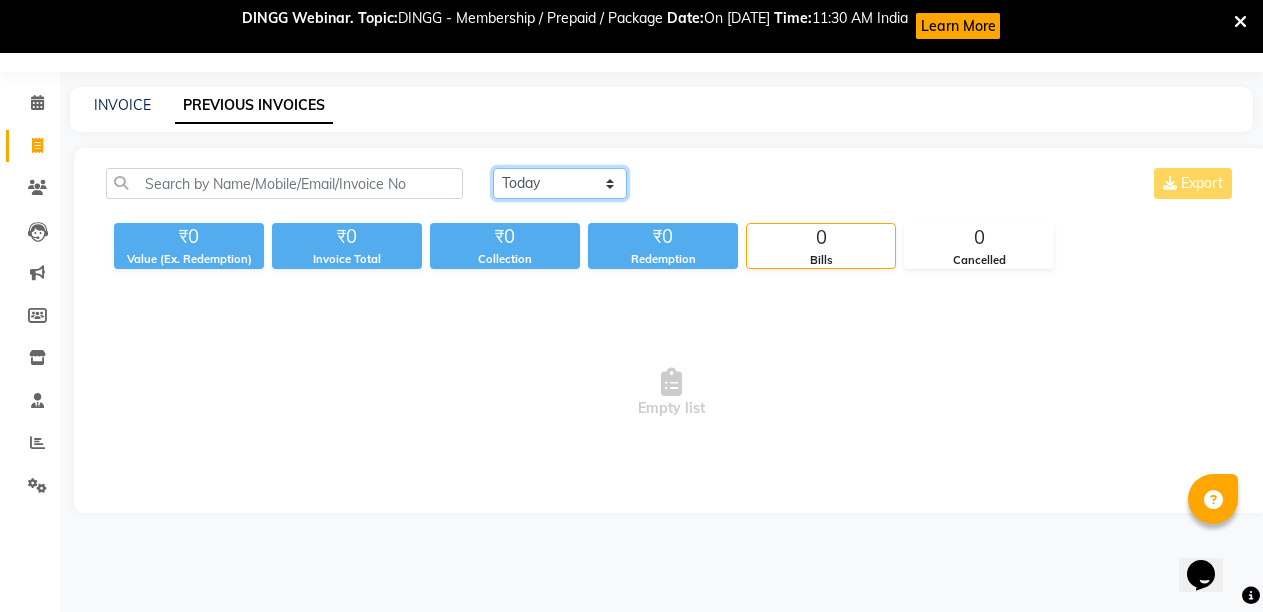 click on "[DATE] [DATE] Custom Range" 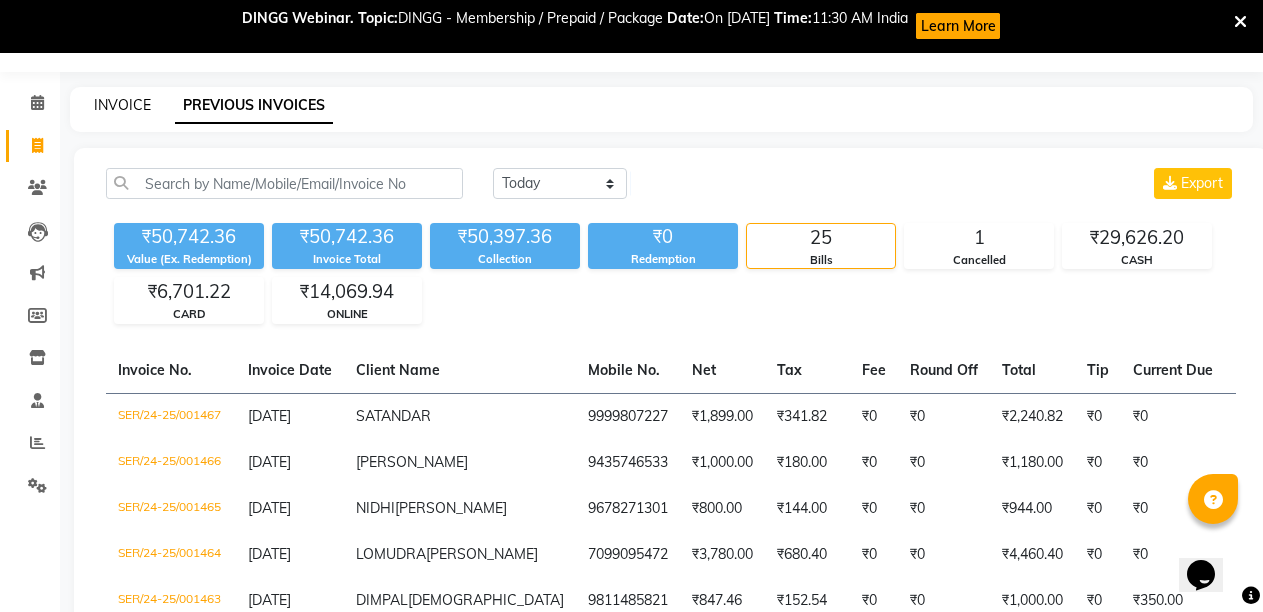 click on "INVOICE" 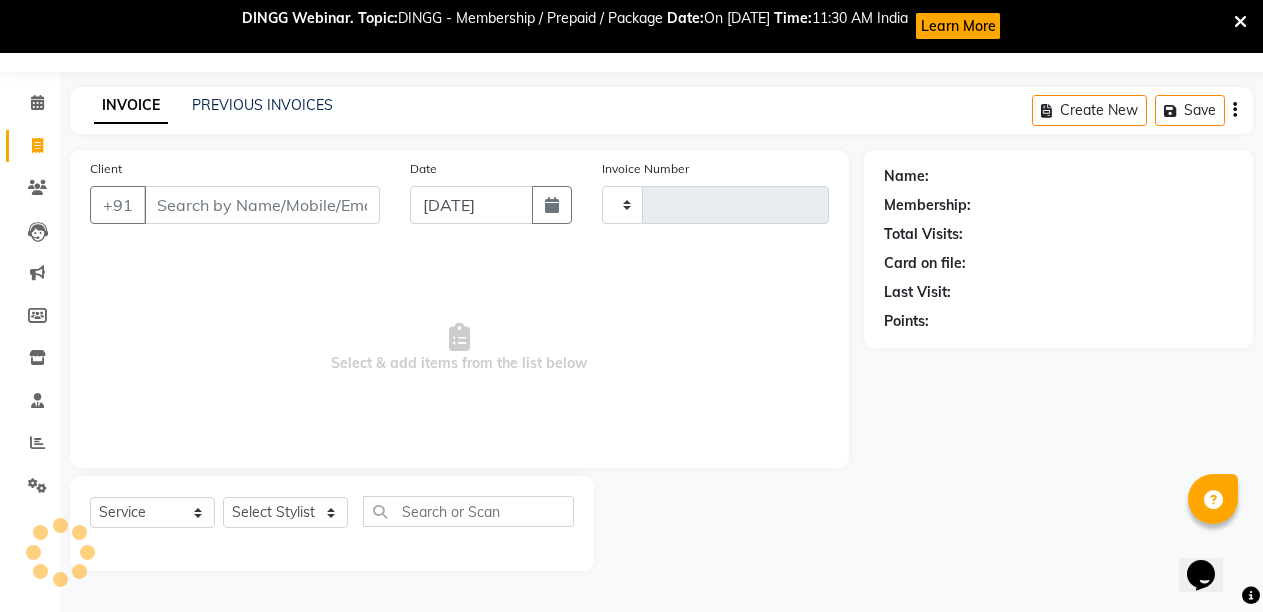 type on "1198" 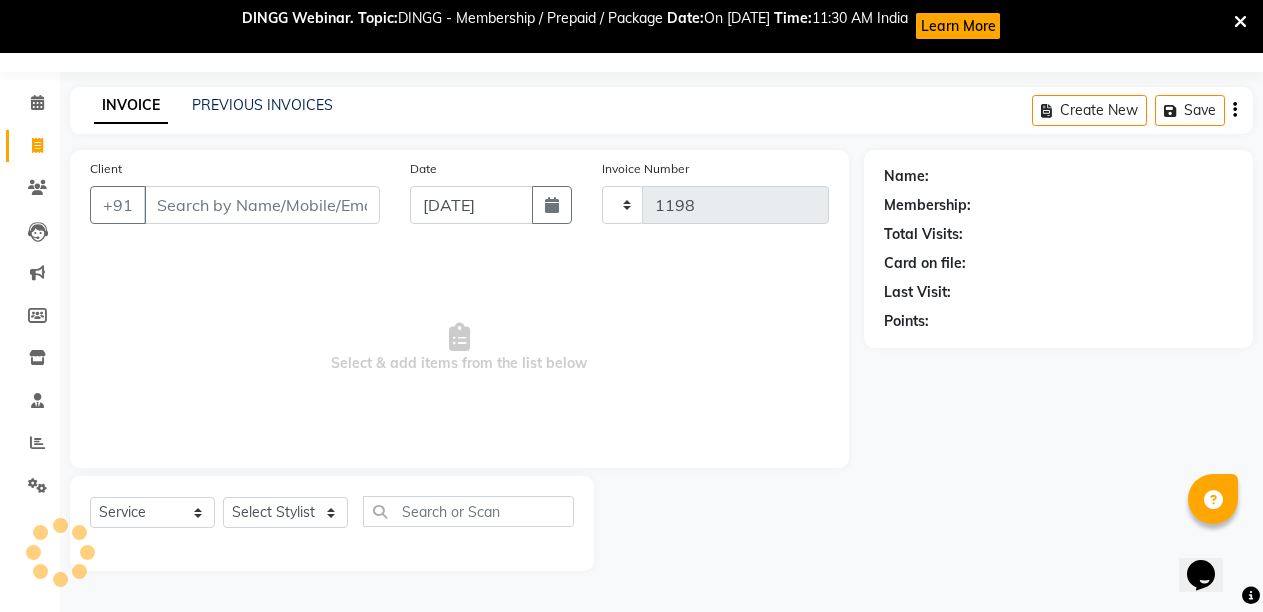 select on "5345" 